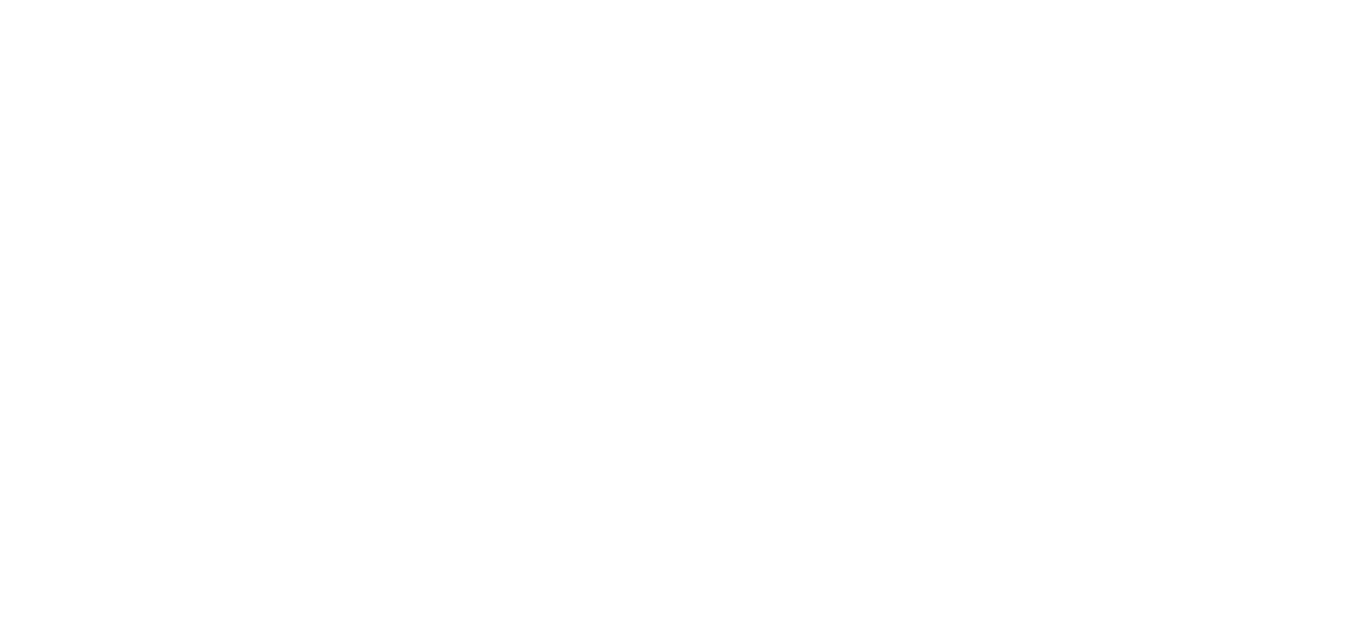 scroll, scrollTop: 0, scrollLeft: 0, axis: both 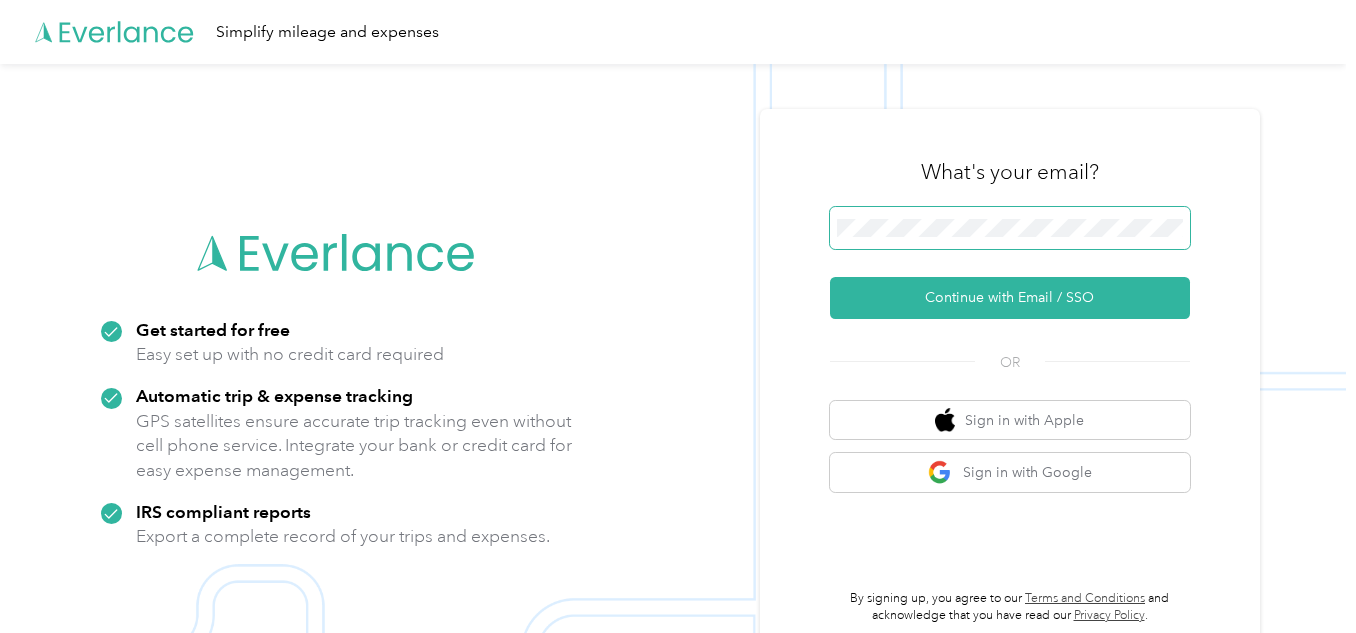 click at bounding box center [1010, 228] 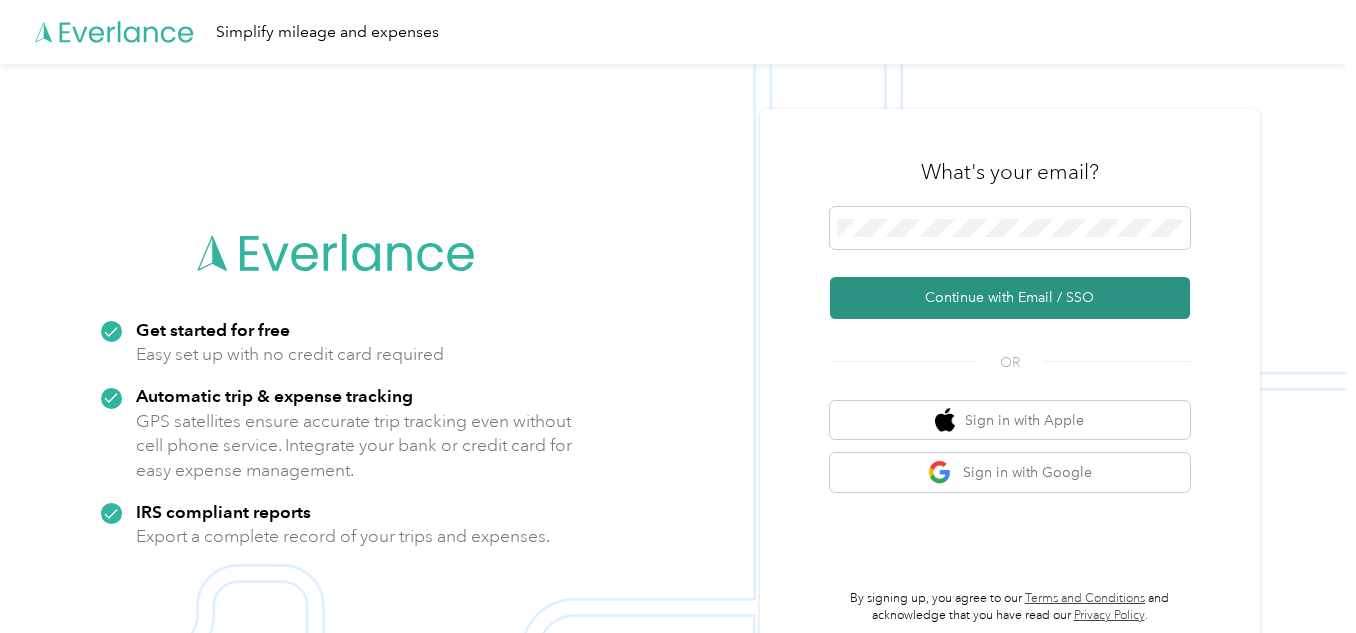 click on "Continue with Email / SSO" at bounding box center (1010, 298) 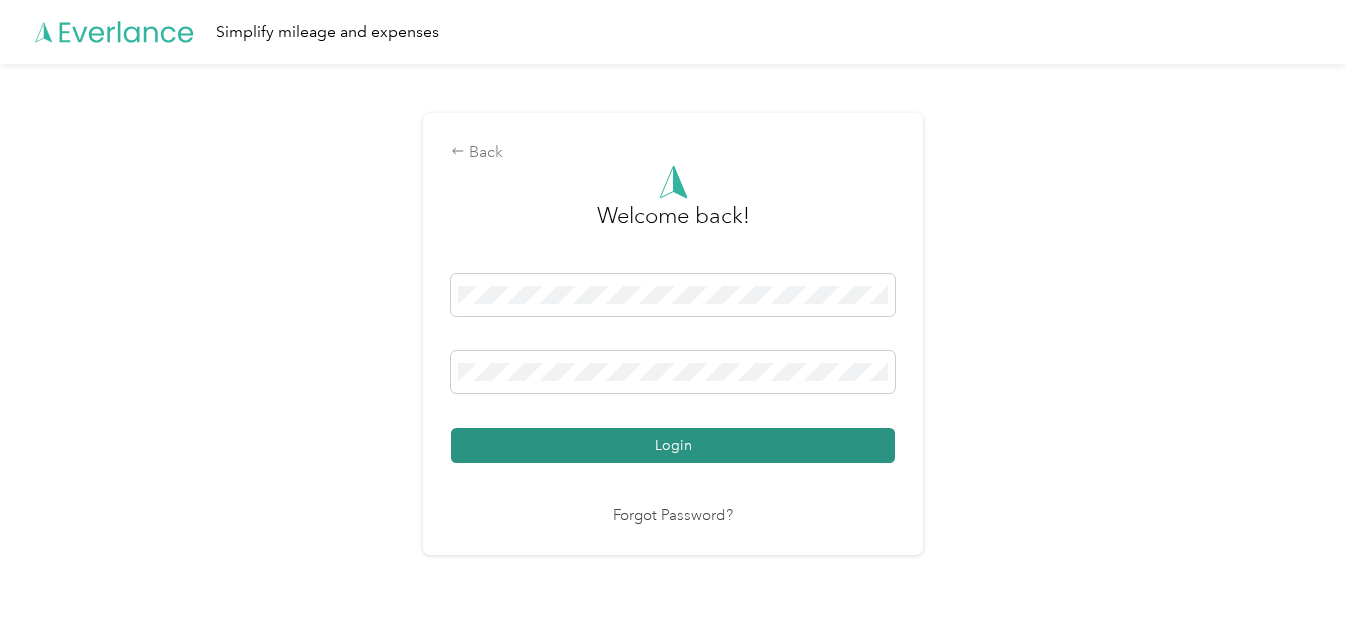 click on "Login" at bounding box center (673, 445) 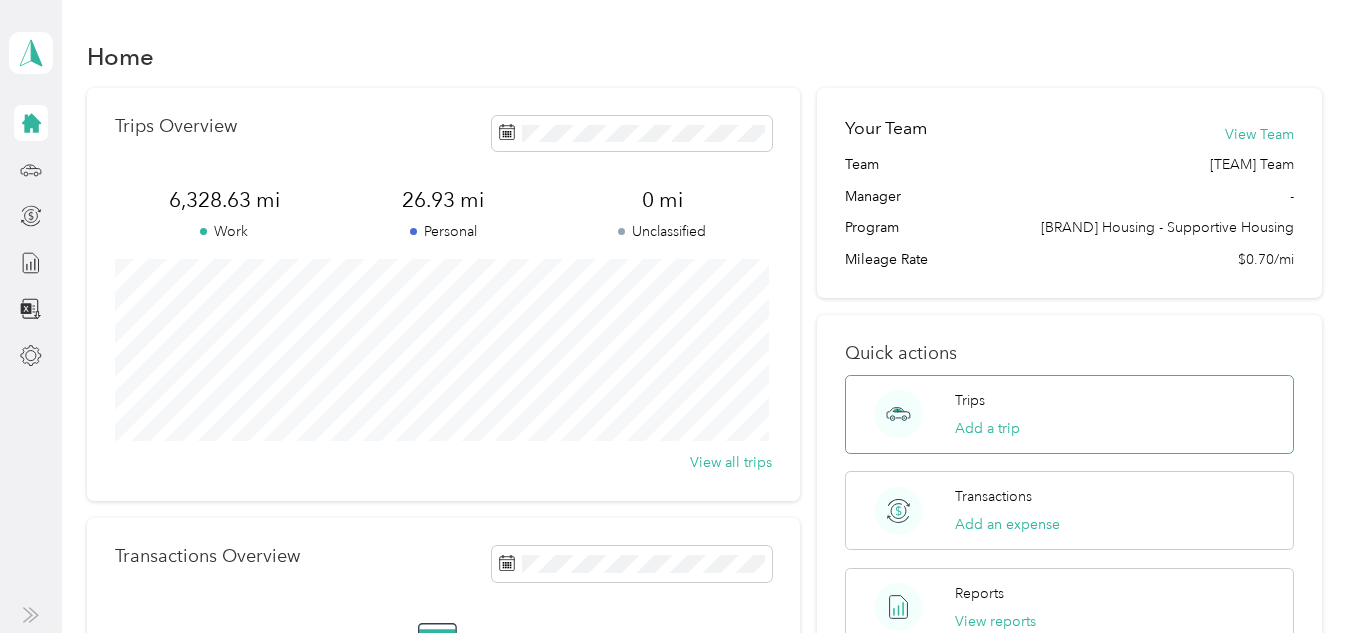 click on "Trips Add a trip" at bounding box center (1069, 414) 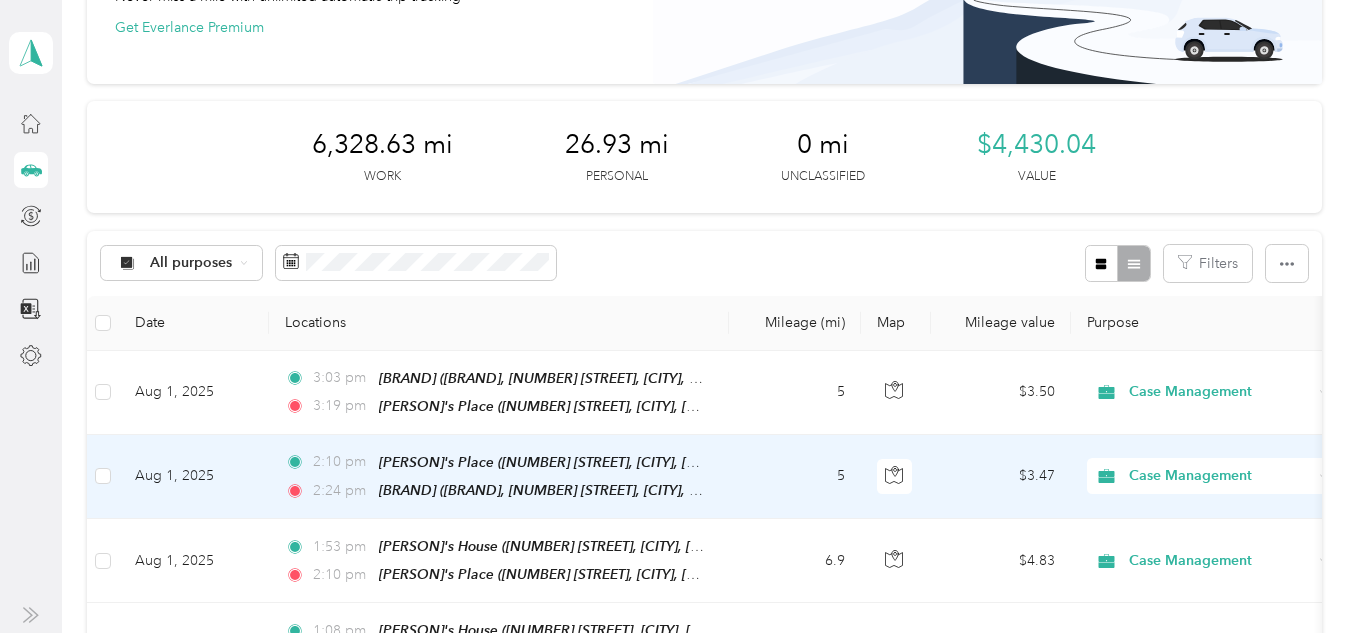 scroll, scrollTop: 0, scrollLeft: 0, axis: both 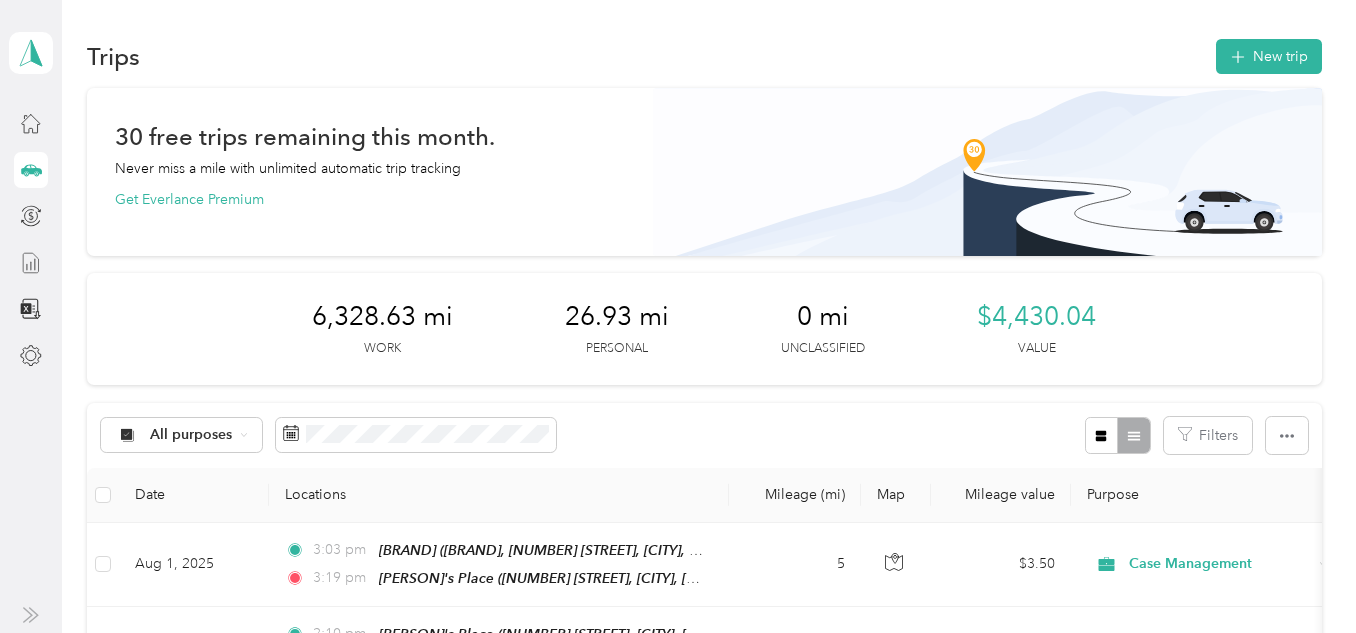 click 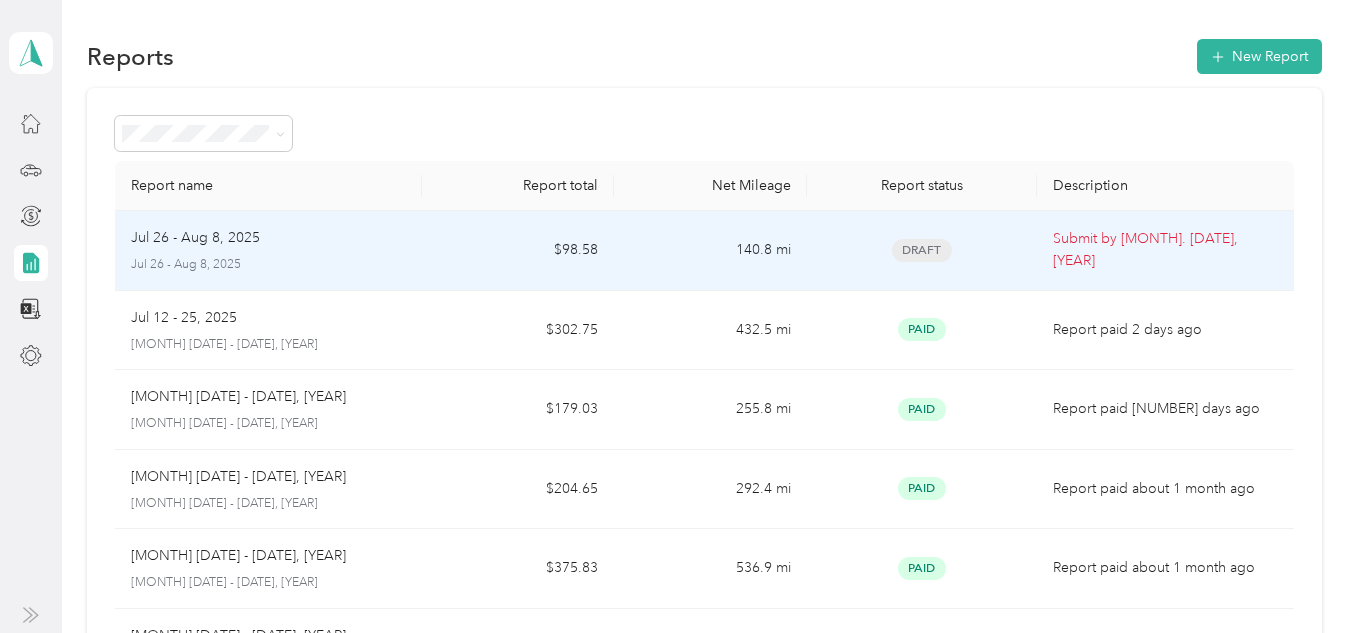 drag, startPoint x: 593, startPoint y: 249, endPoint x: 602, endPoint y: 256, distance: 11.401754 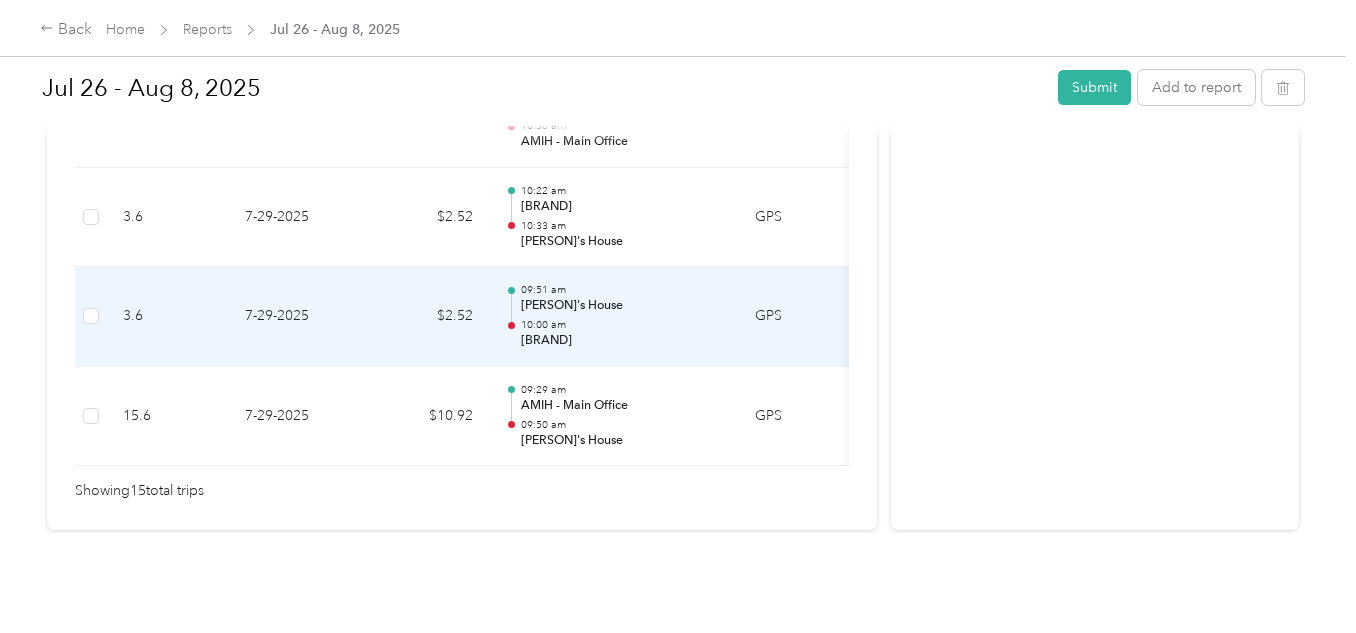scroll, scrollTop: 1768, scrollLeft: 0, axis: vertical 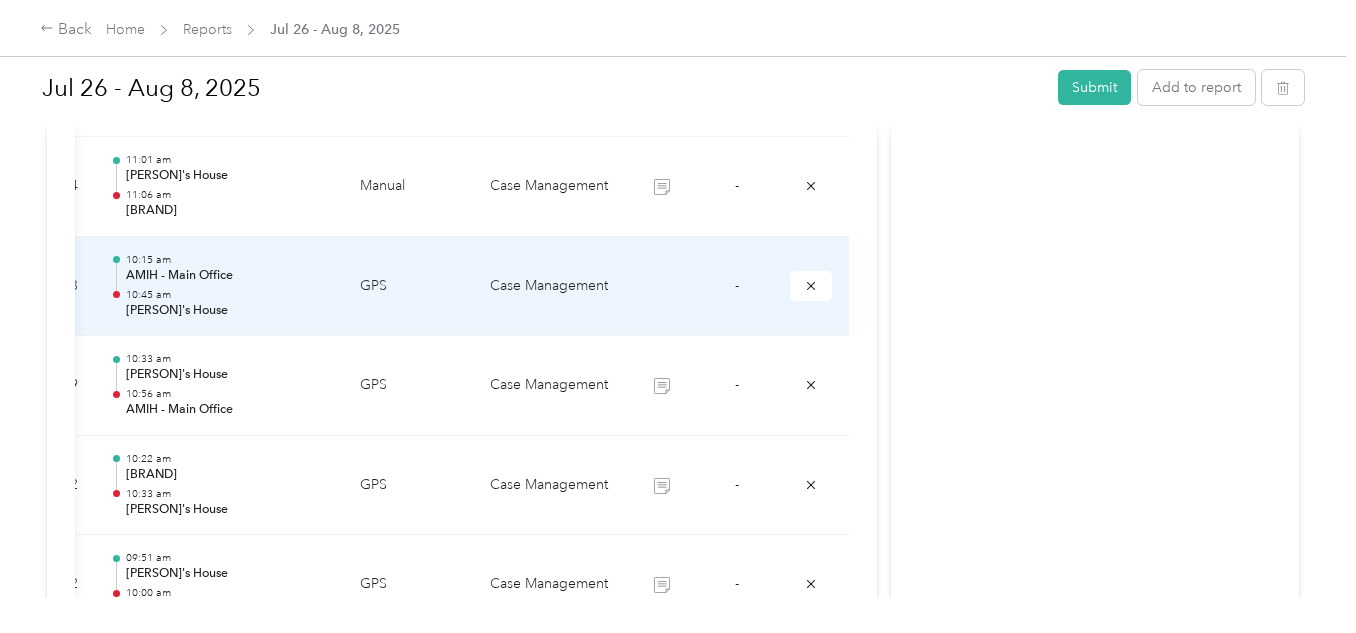 click at bounding box center (661, 287) 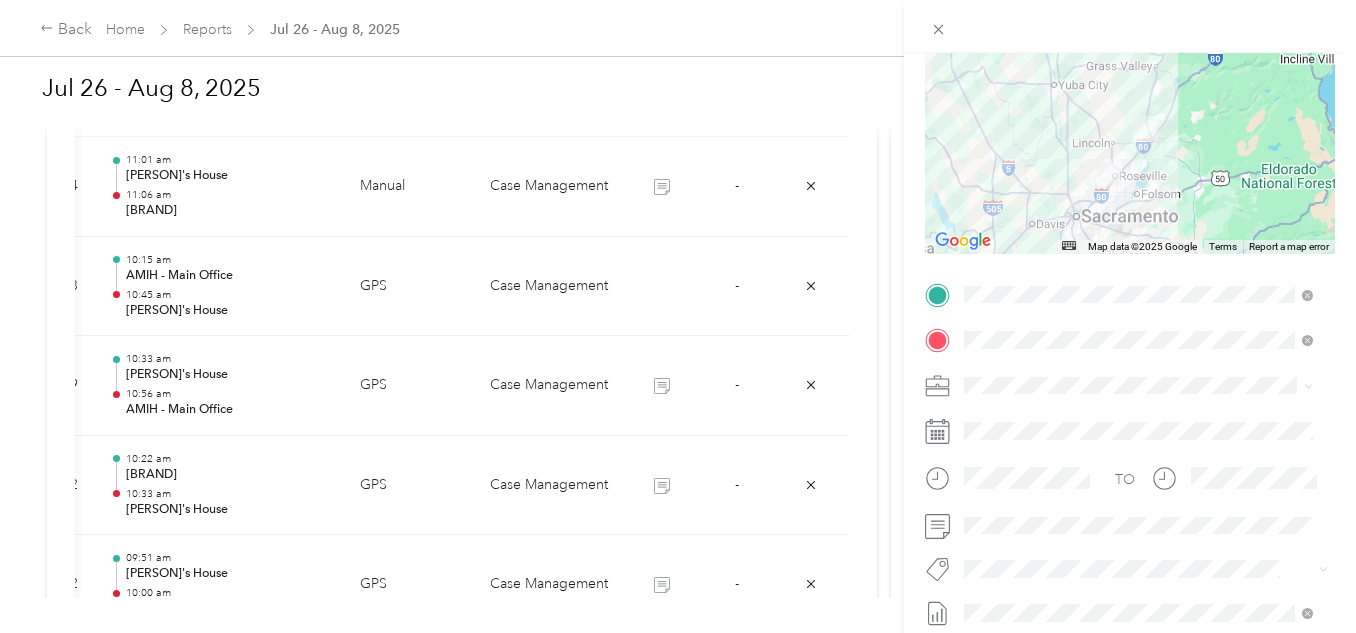 scroll, scrollTop: 300, scrollLeft: 0, axis: vertical 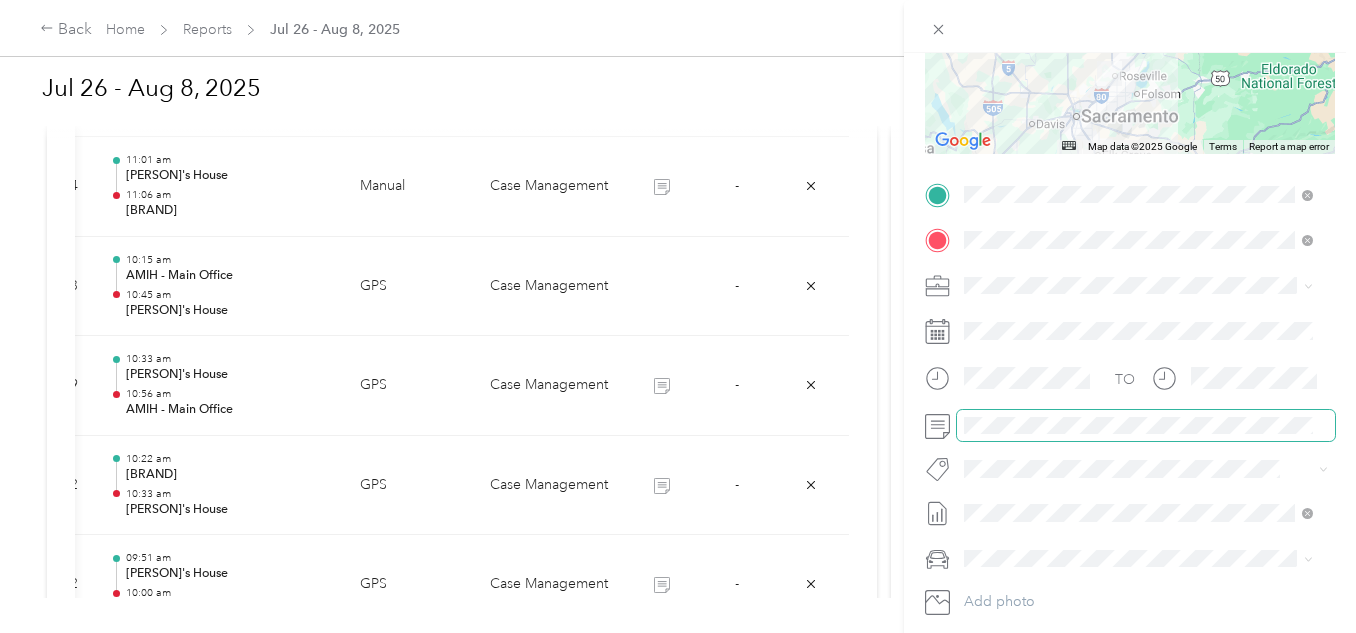 click at bounding box center (1146, 426) 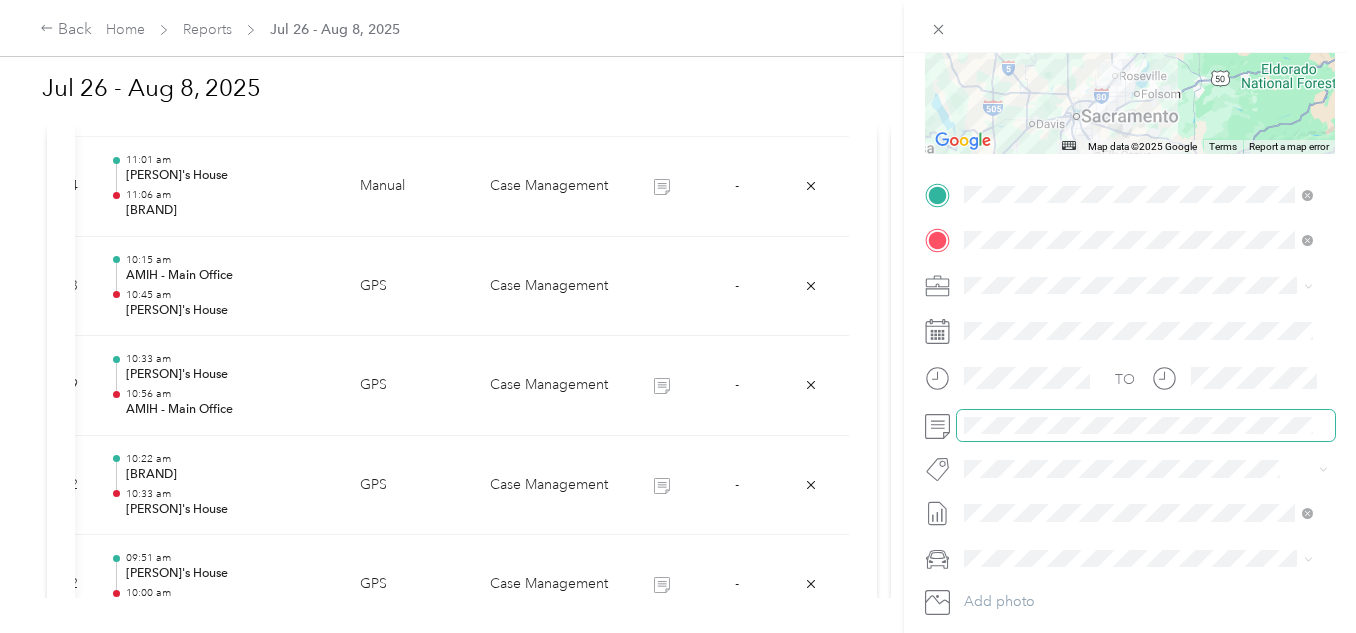 scroll, scrollTop: 0, scrollLeft: 0, axis: both 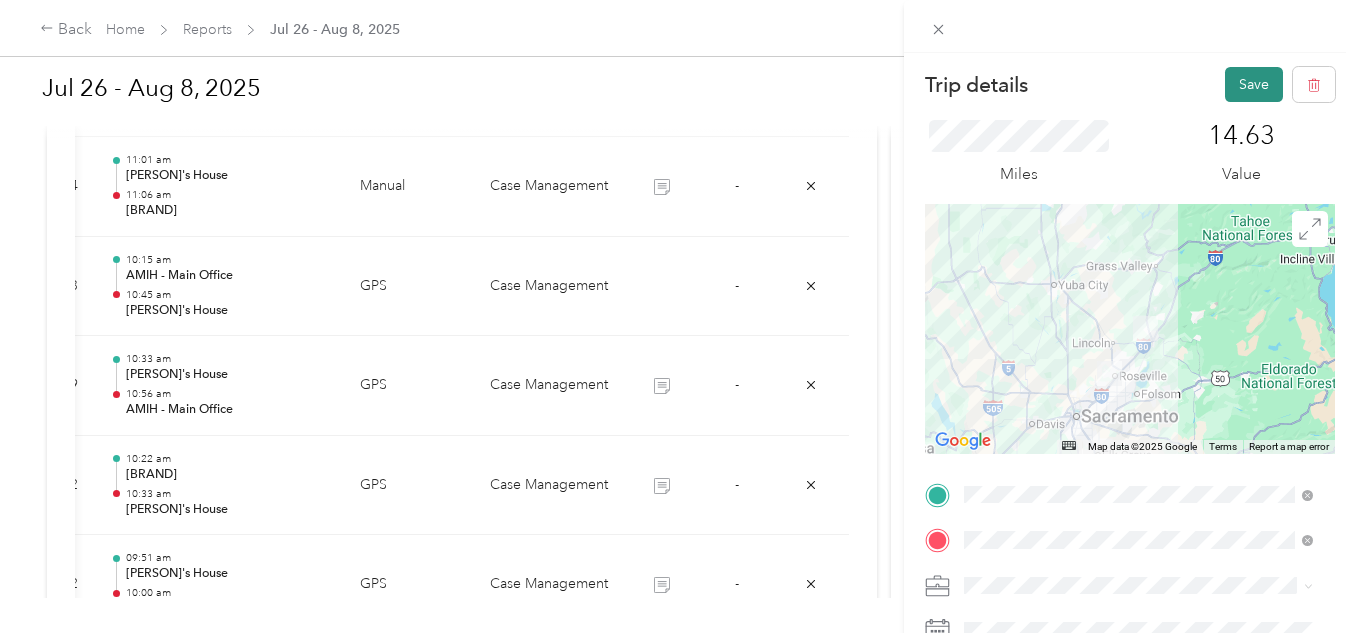 click on "Save" at bounding box center (1254, 84) 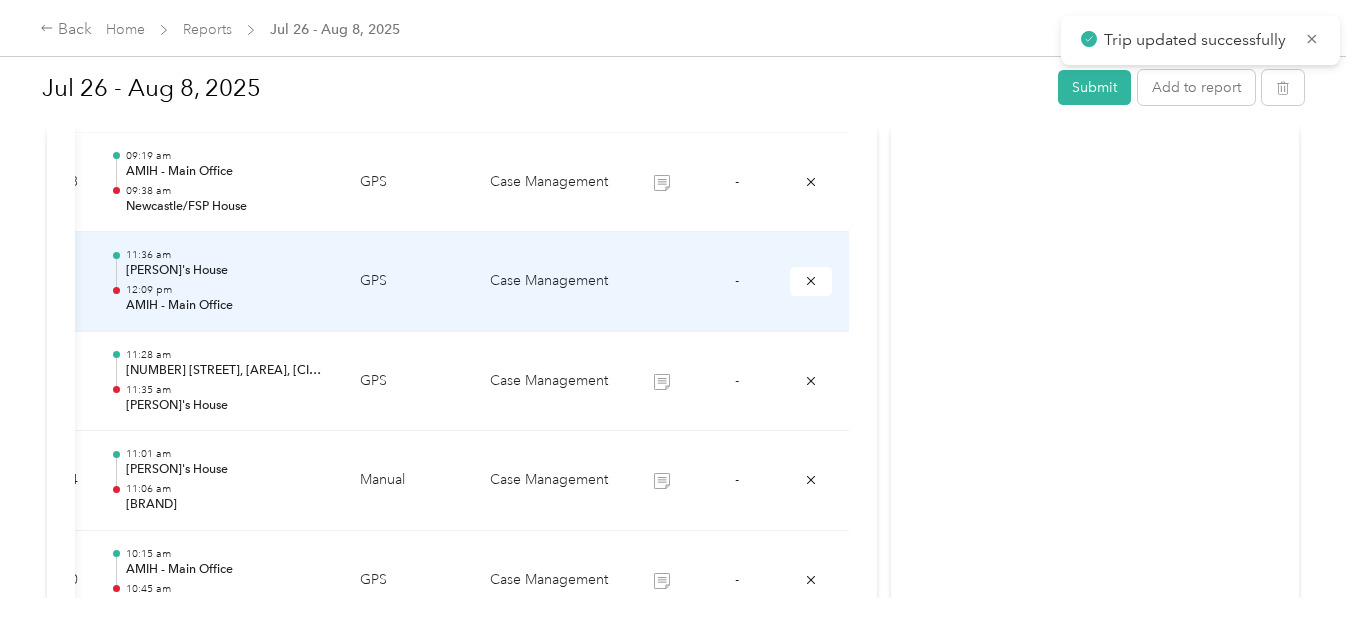 scroll, scrollTop: 1168, scrollLeft: 0, axis: vertical 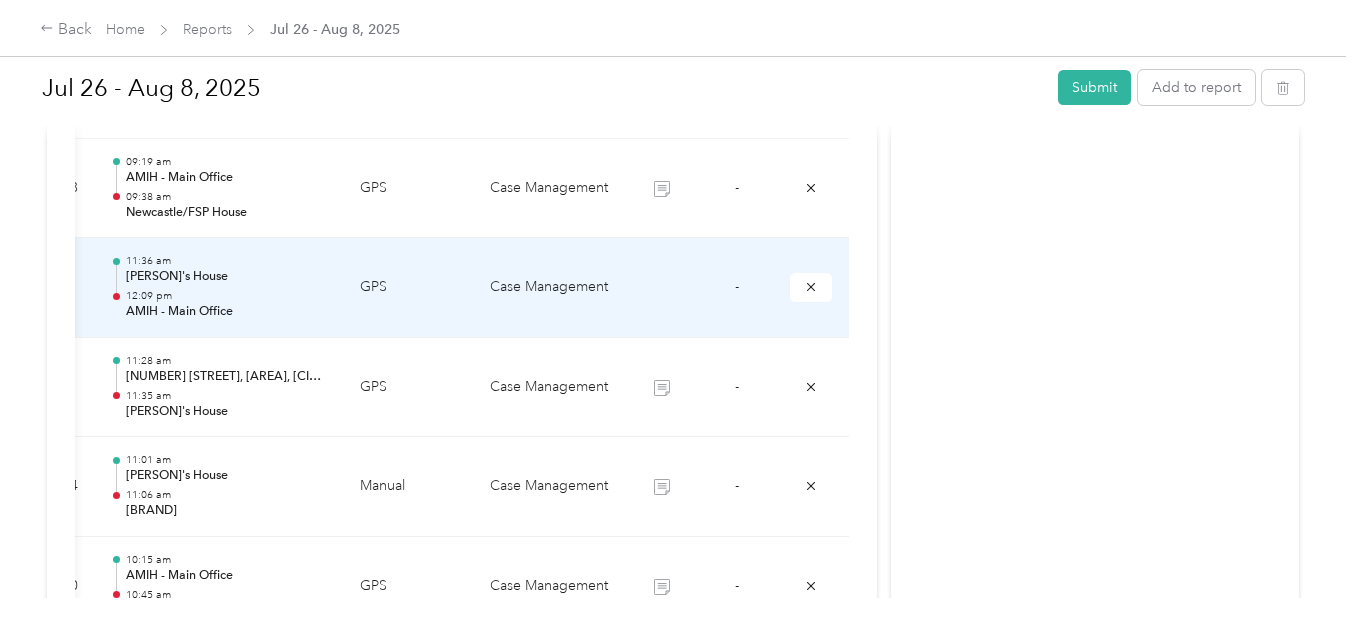 click at bounding box center [661, 288] 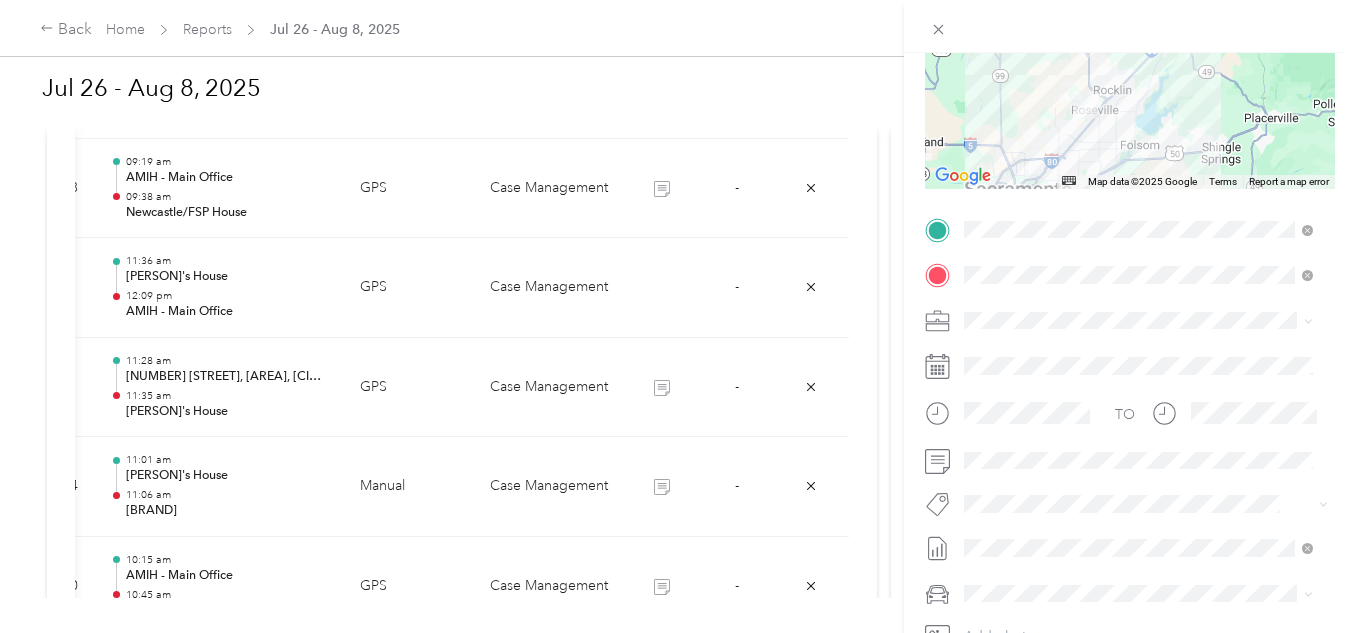 scroll, scrollTop: 300, scrollLeft: 0, axis: vertical 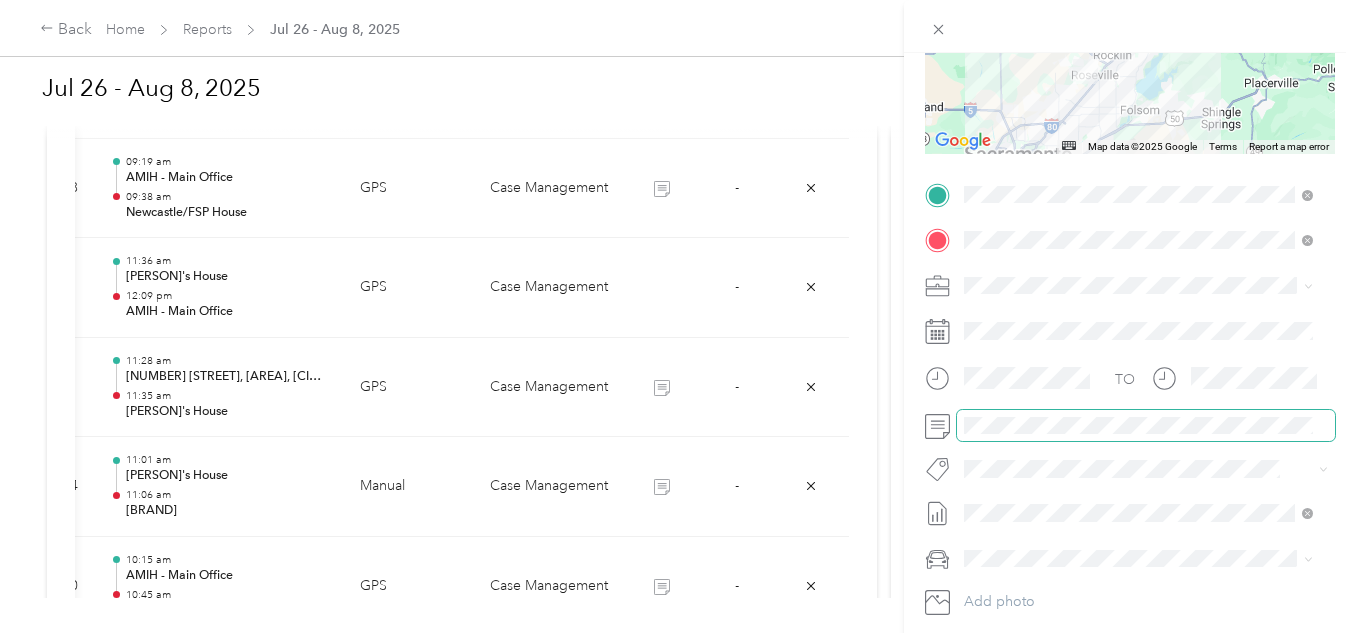 click at bounding box center (1146, 426) 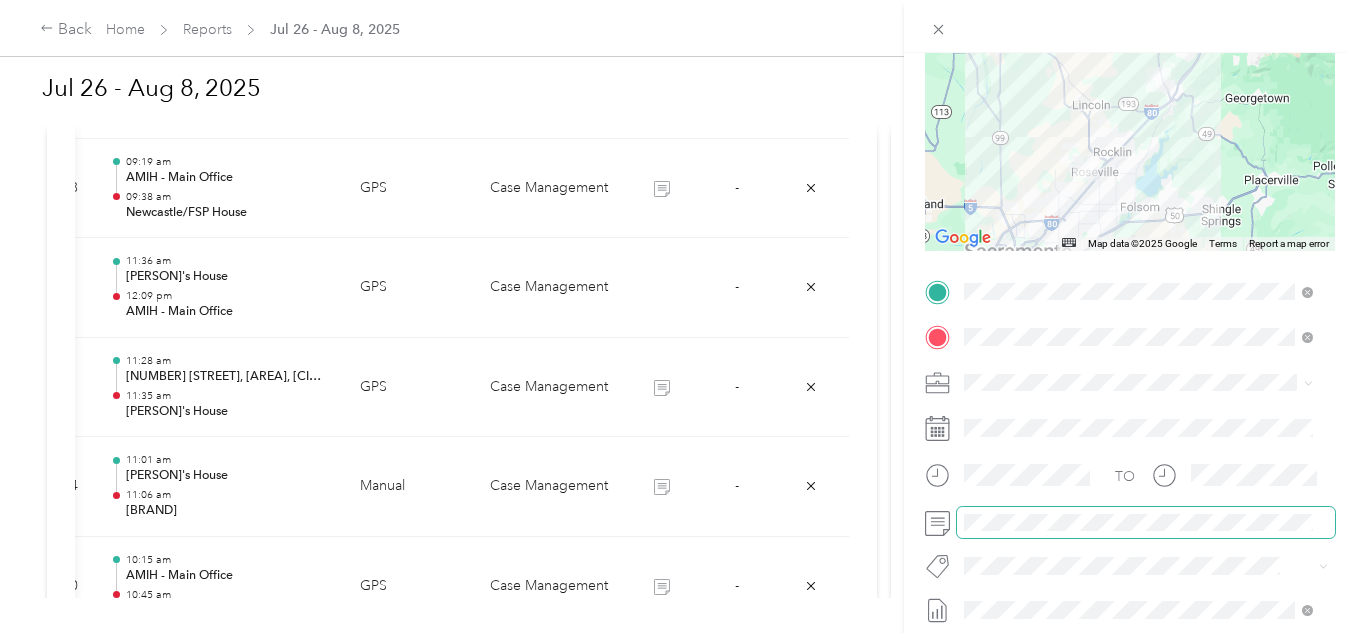 scroll, scrollTop: 0, scrollLeft: 0, axis: both 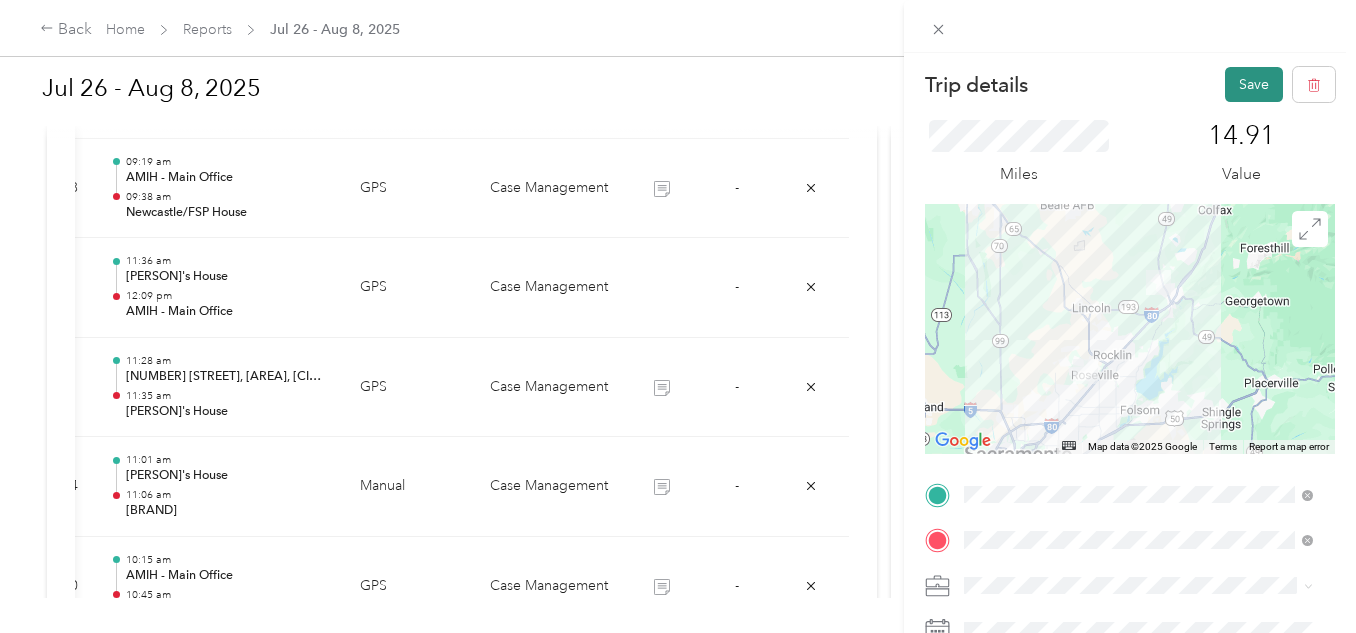 click on "Save" at bounding box center [1254, 84] 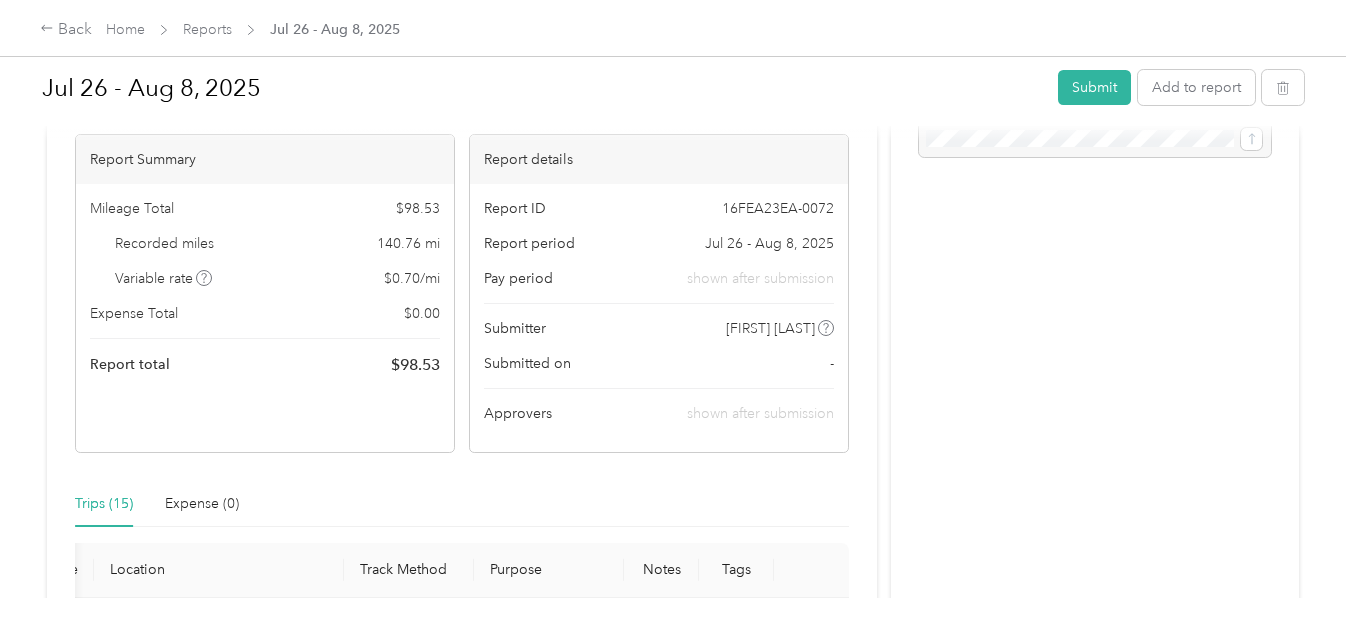 scroll, scrollTop: 0, scrollLeft: 0, axis: both 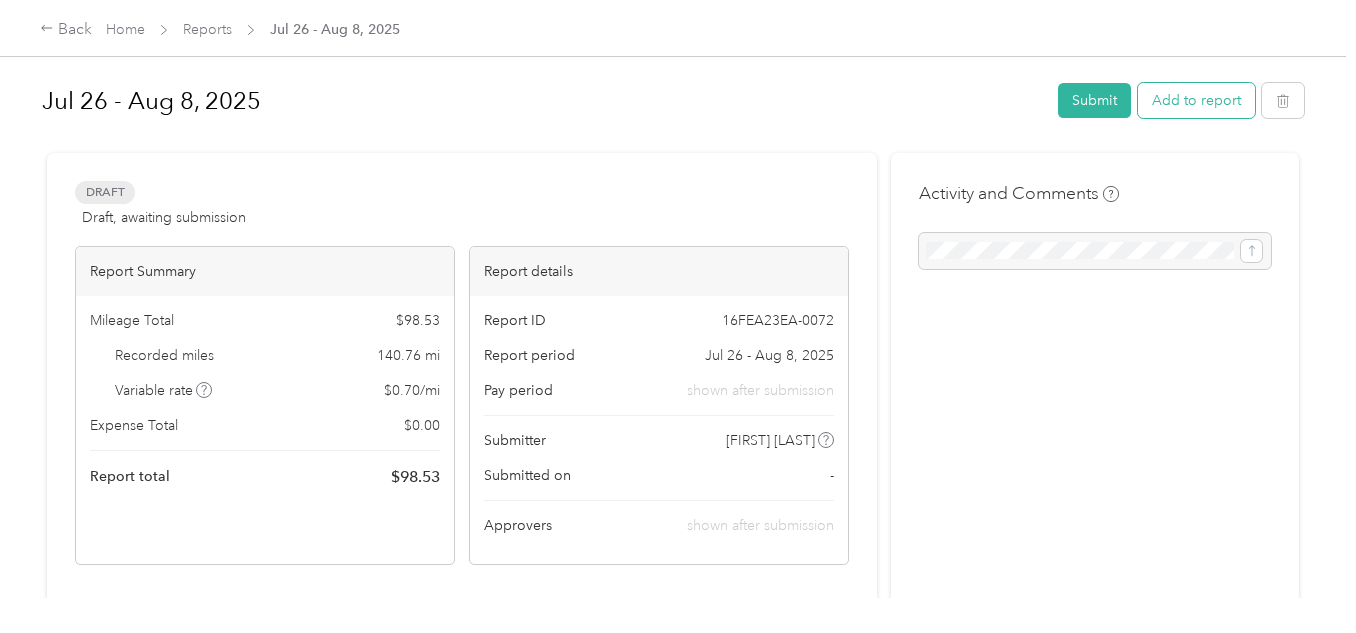 click on "Add to report" at bounding box center (1196, 100) 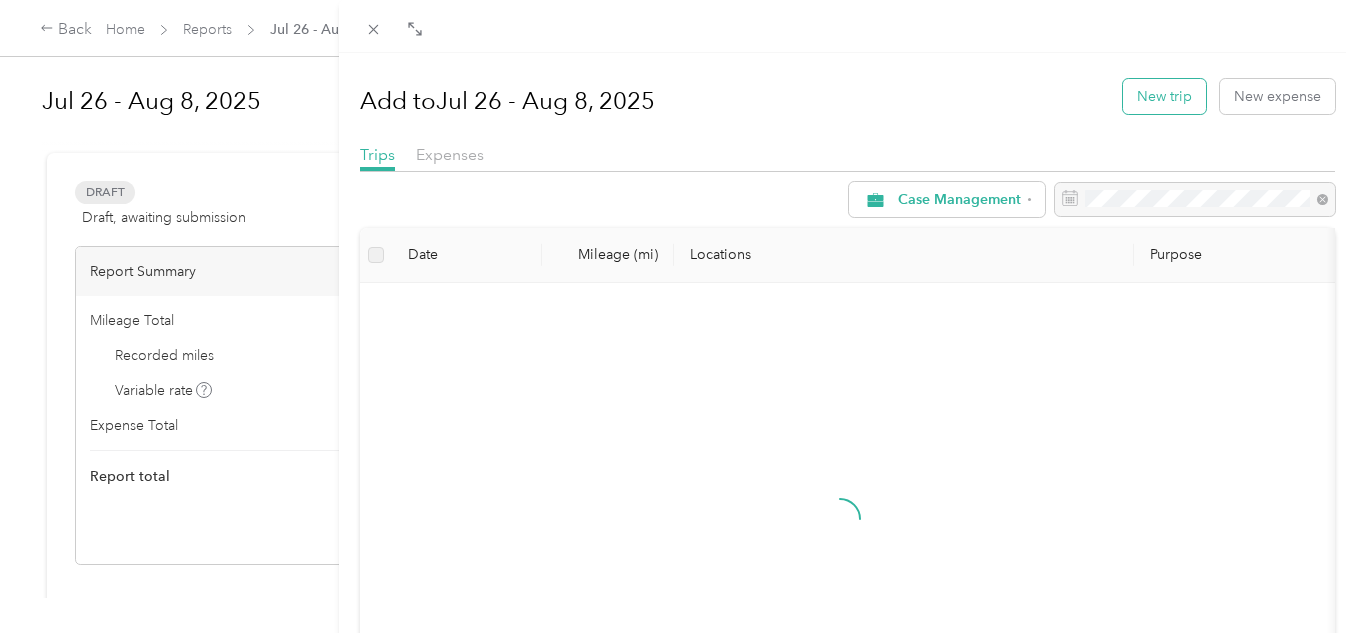 click on "New trip" at bounding box center [1164, 96] 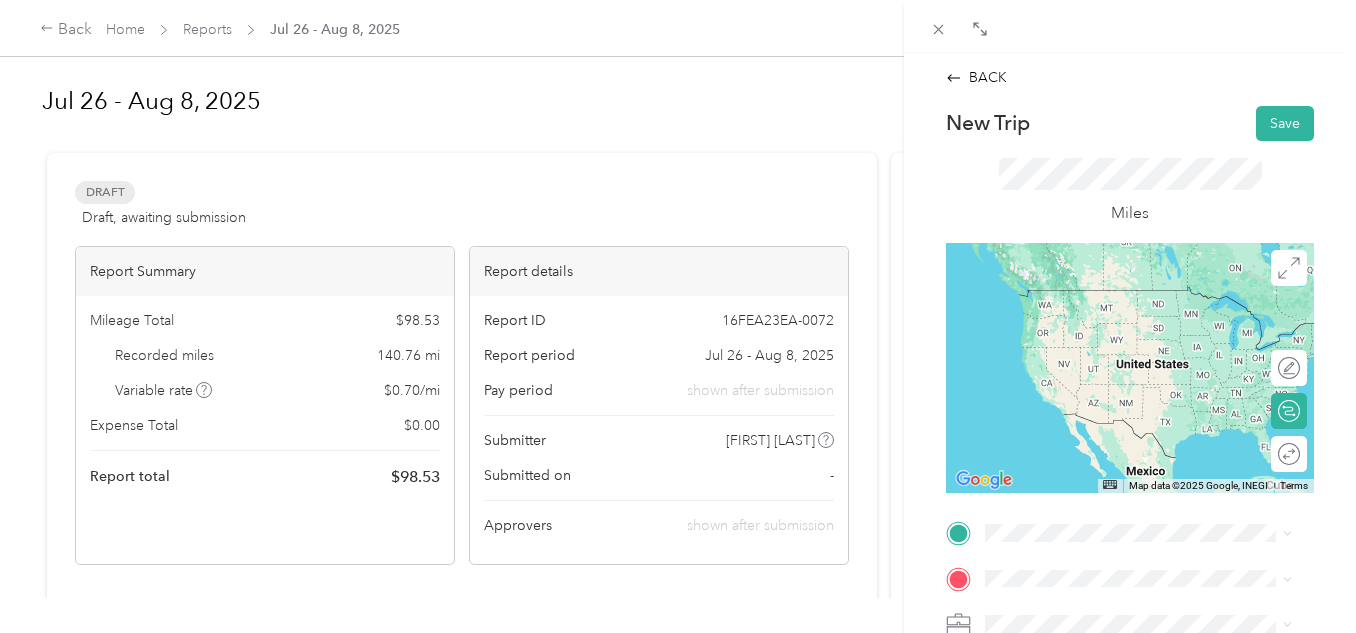 click on "[PERSON]’s [NUMBER] [STREET], [ZIP], [CITY], [STATE]" at bounding box center (1154, 315) 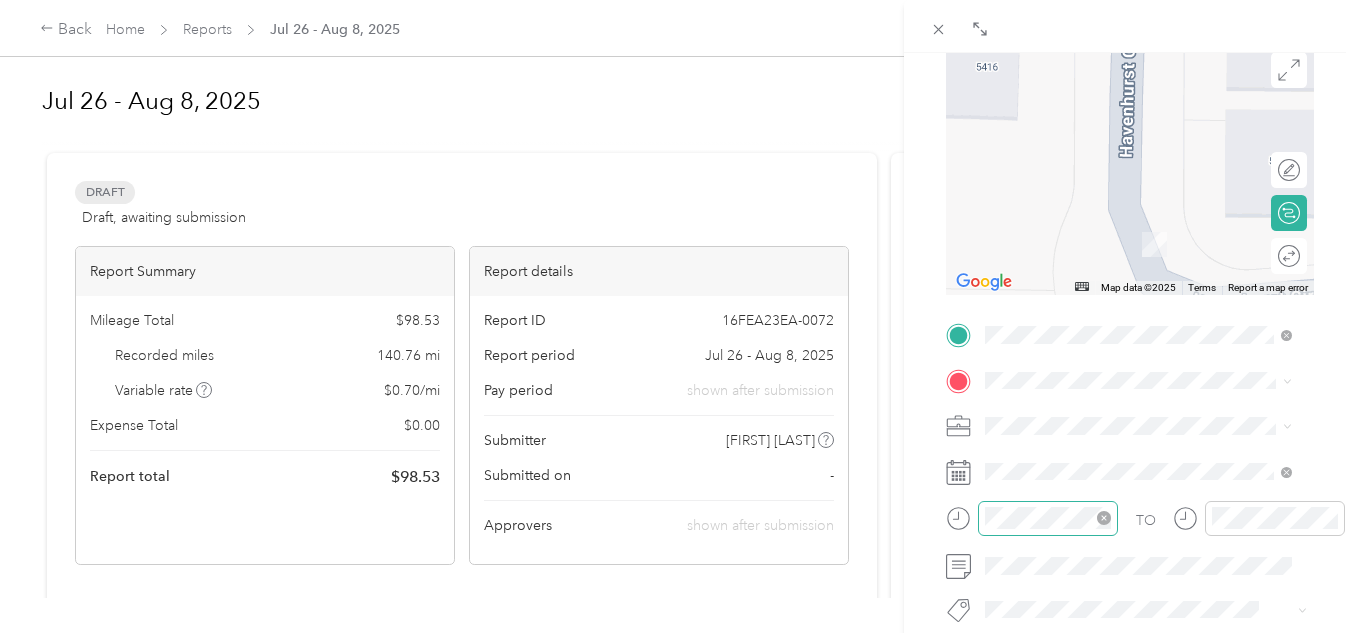 scroll, scrollTop: 200, scrollLeft: 0, axis: vertical 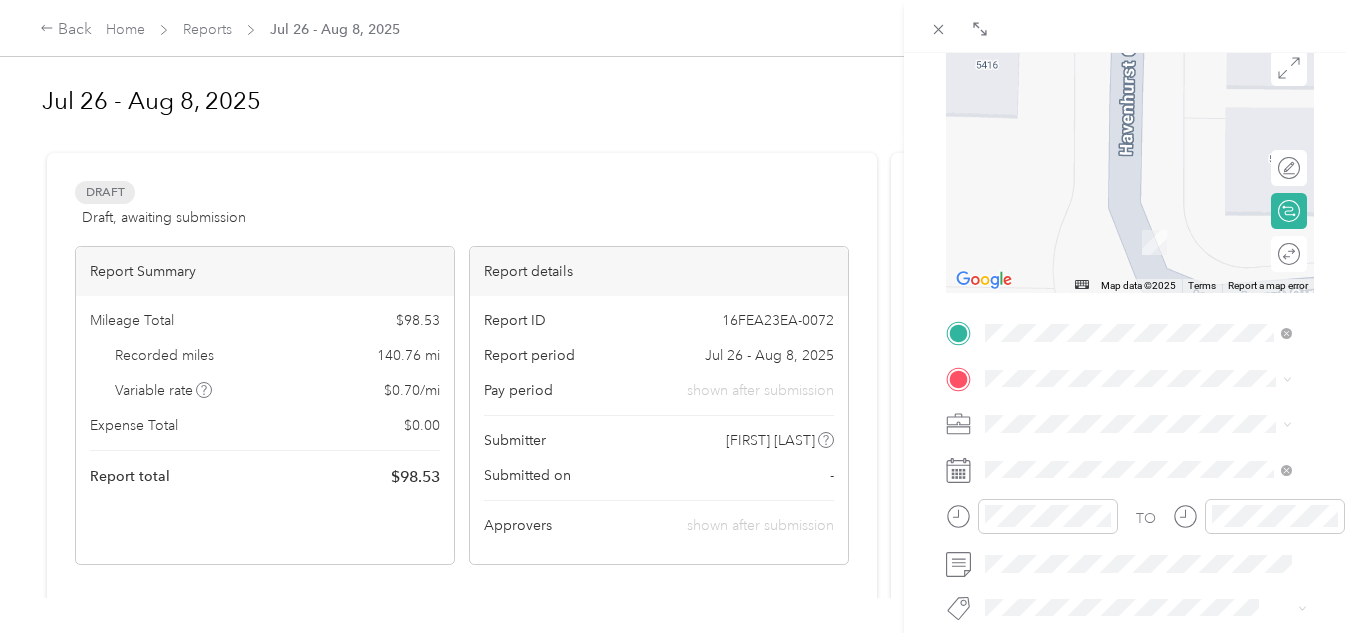 click on "[NUMBER] [STREET], [ZIP], [CITY], [STATE], [COUNTRY]" at bounding box center (1129, 176) 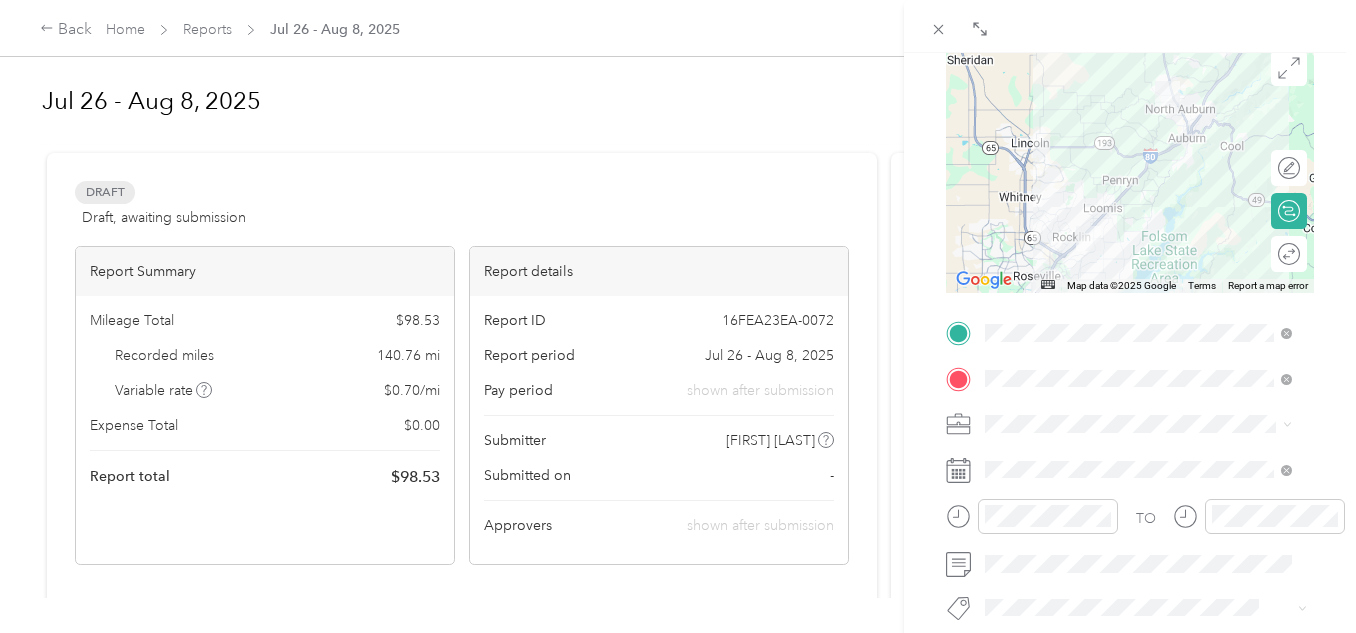 scroll, scrollTop: 300, scrollLeft: 0, axis: vertical 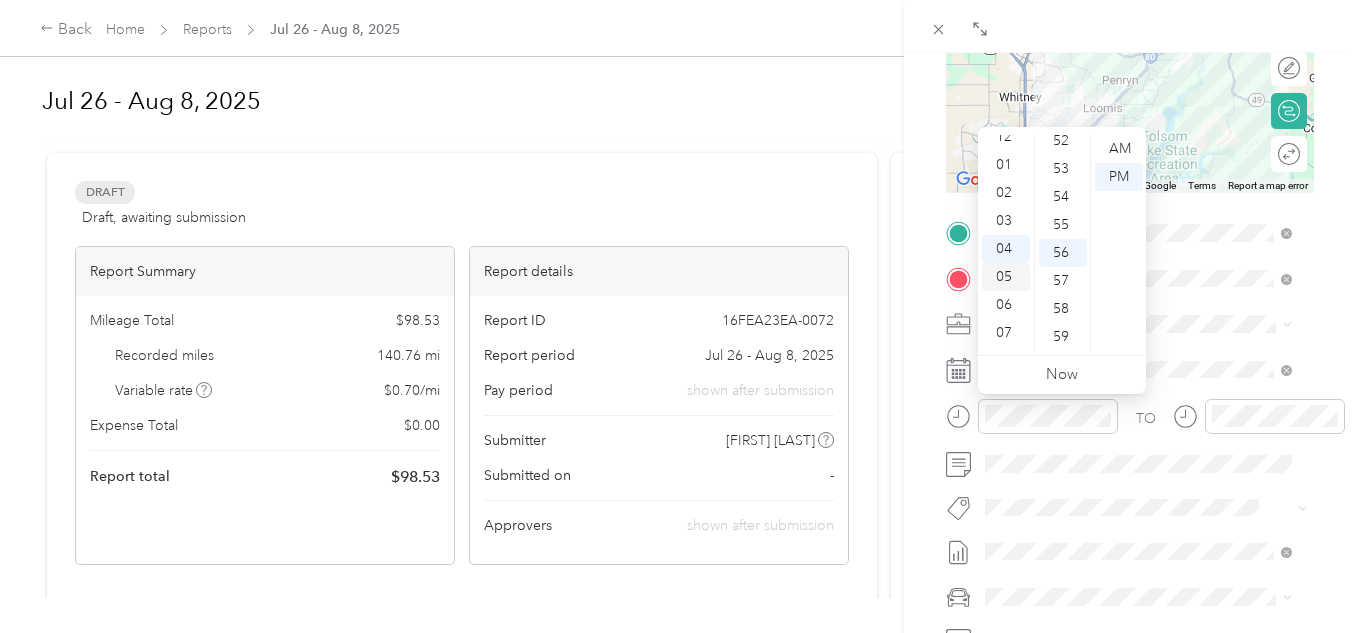 click on "03" at bounding box center [1006, 221] 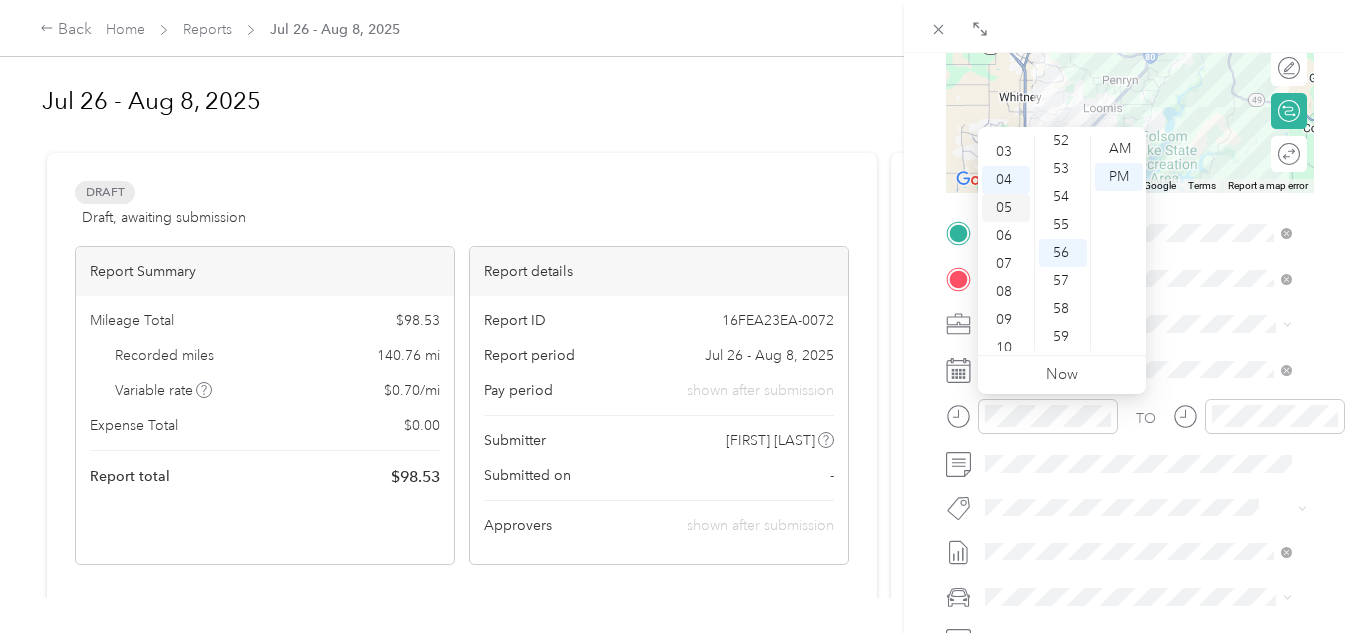 scroll, scrollTop: 84, scrollLeft: 0, axis: vertical 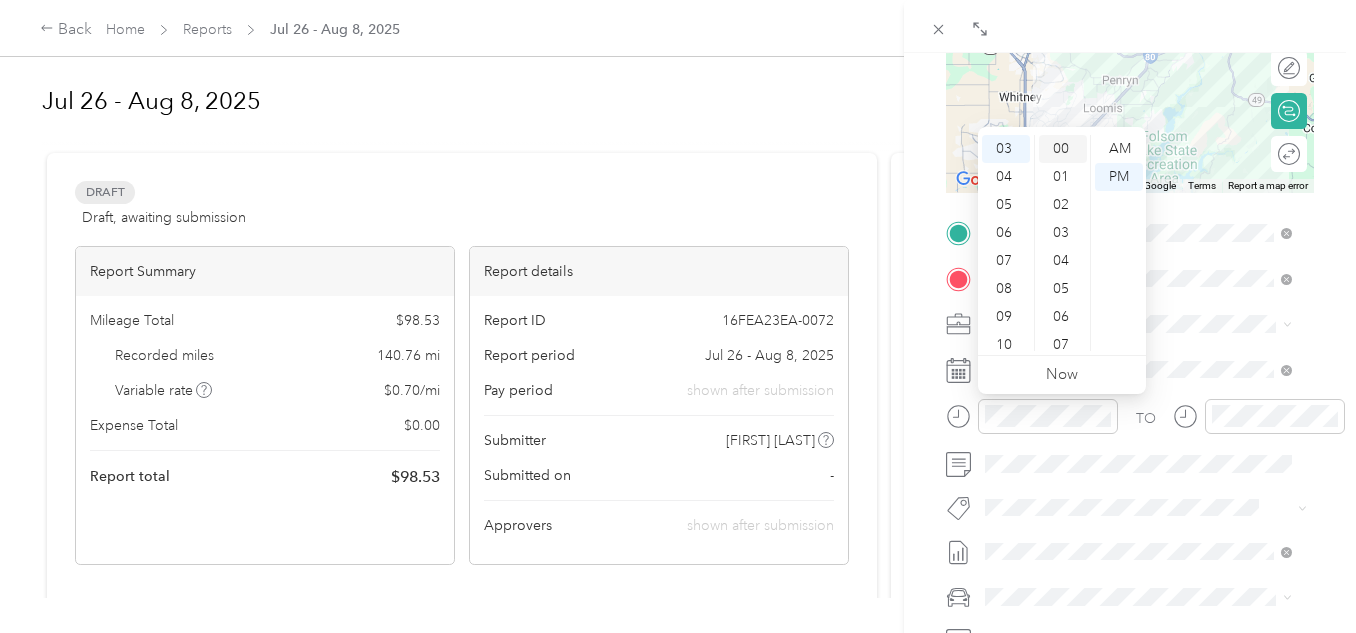 click on "00" at bounding box center [1063, 149] 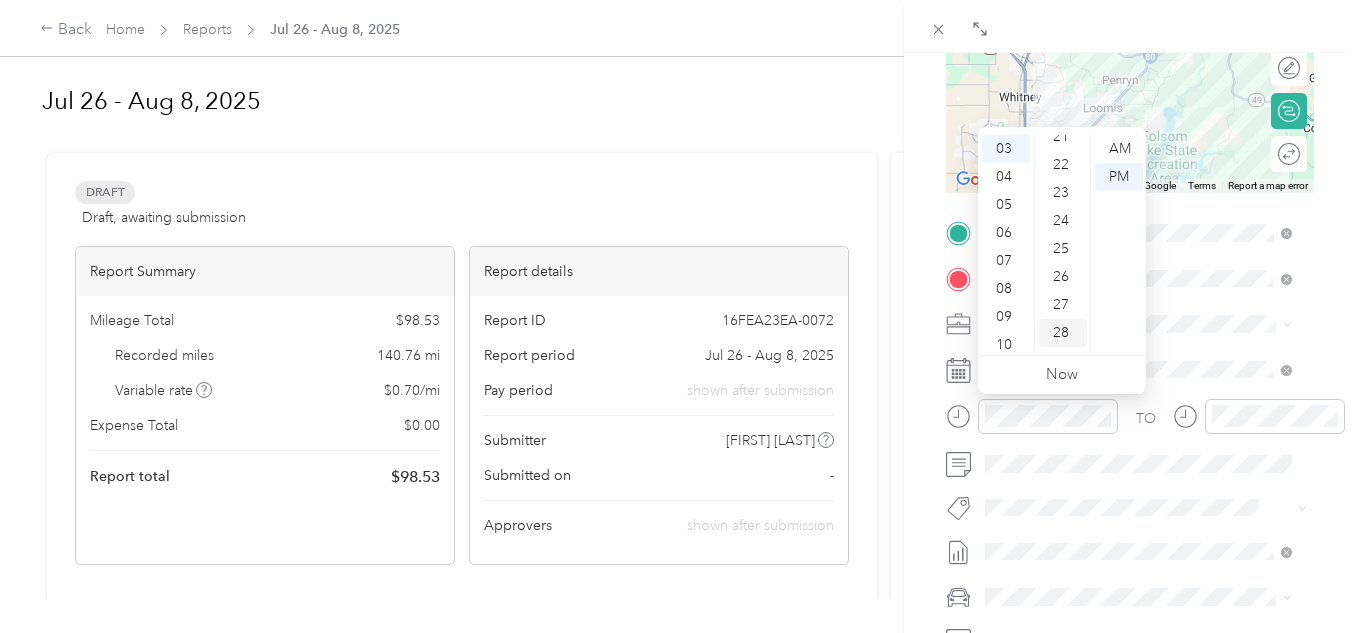 scroll, scrollTop: 700, scrollLeft: 0, axis: vertical 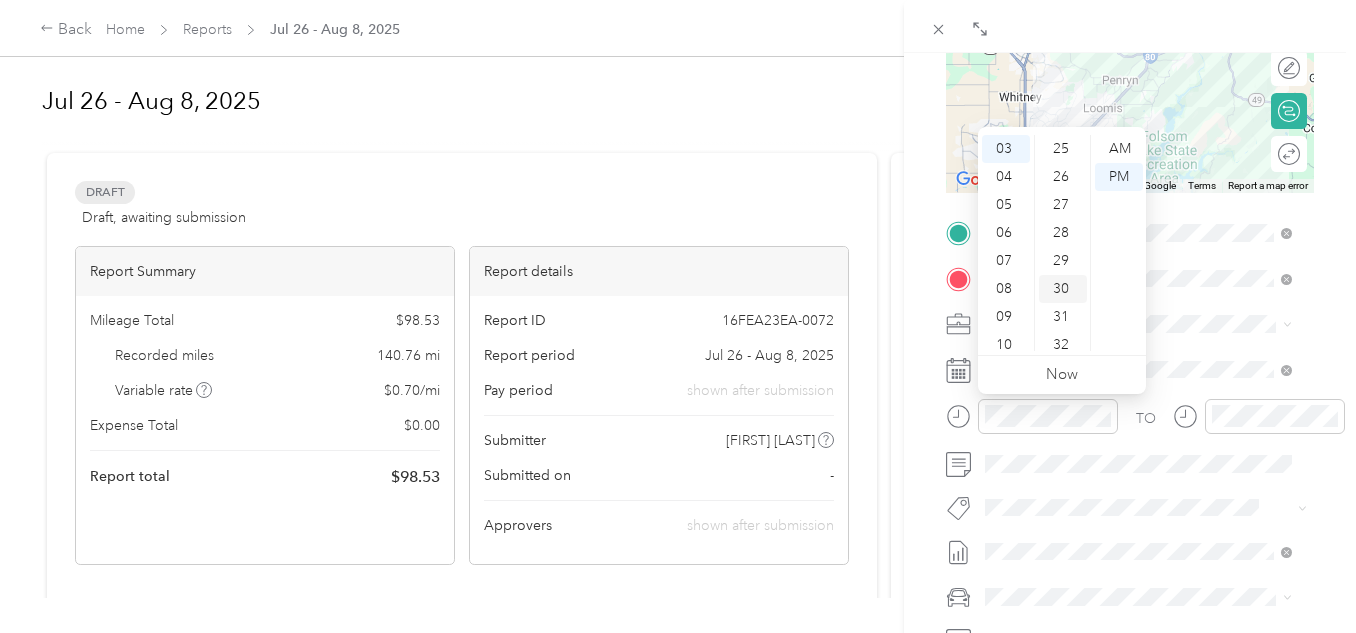 click on "30" at bounding box center (1063, 289) 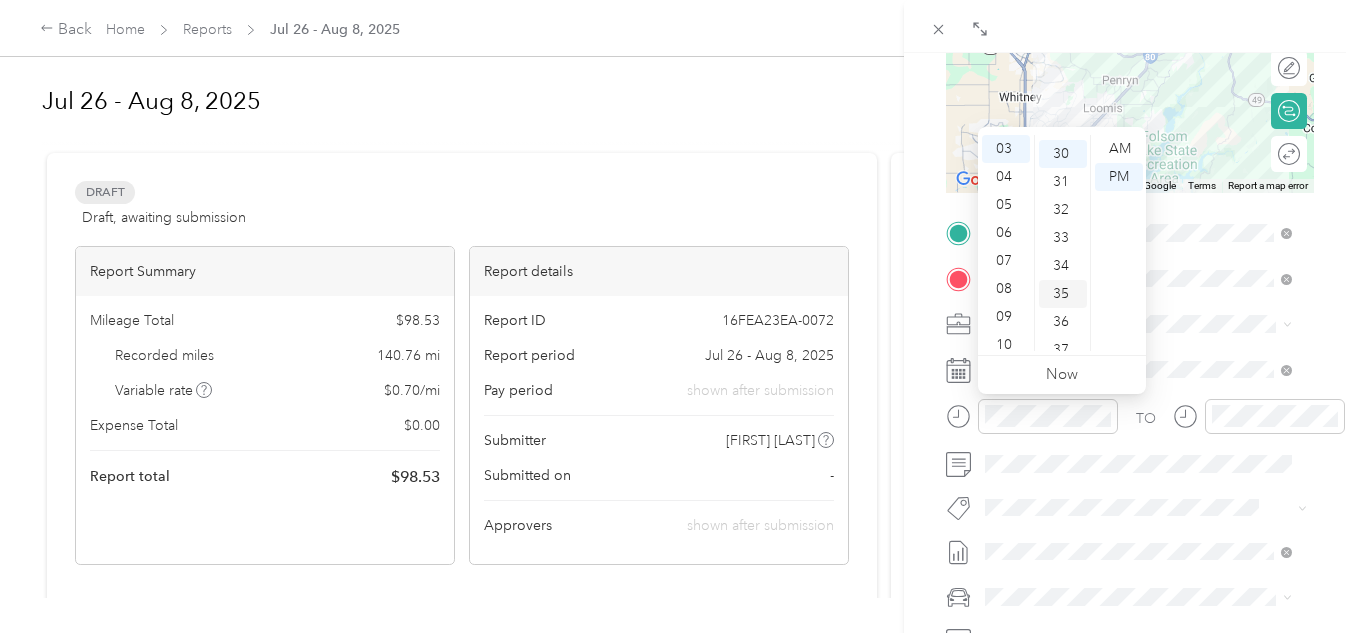 scroll, scrollTop: 840, scrollLeft: 0, axis: vertical 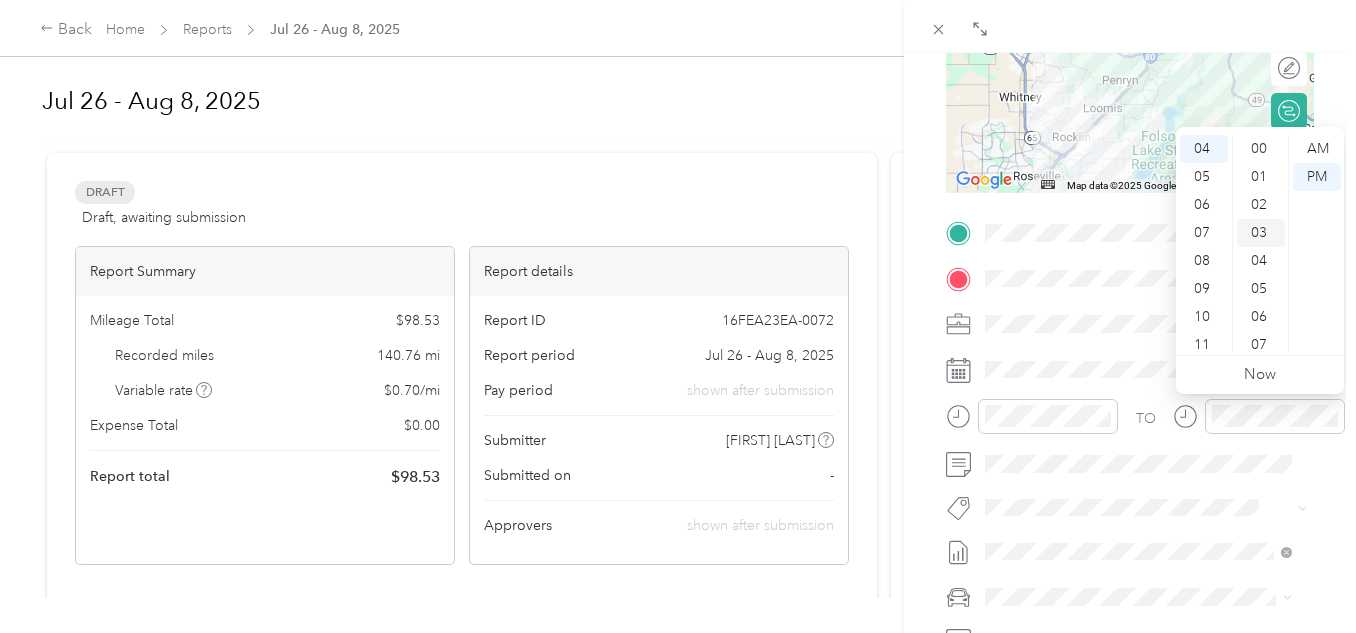 click on "03" at bounding box center [1261, 233] 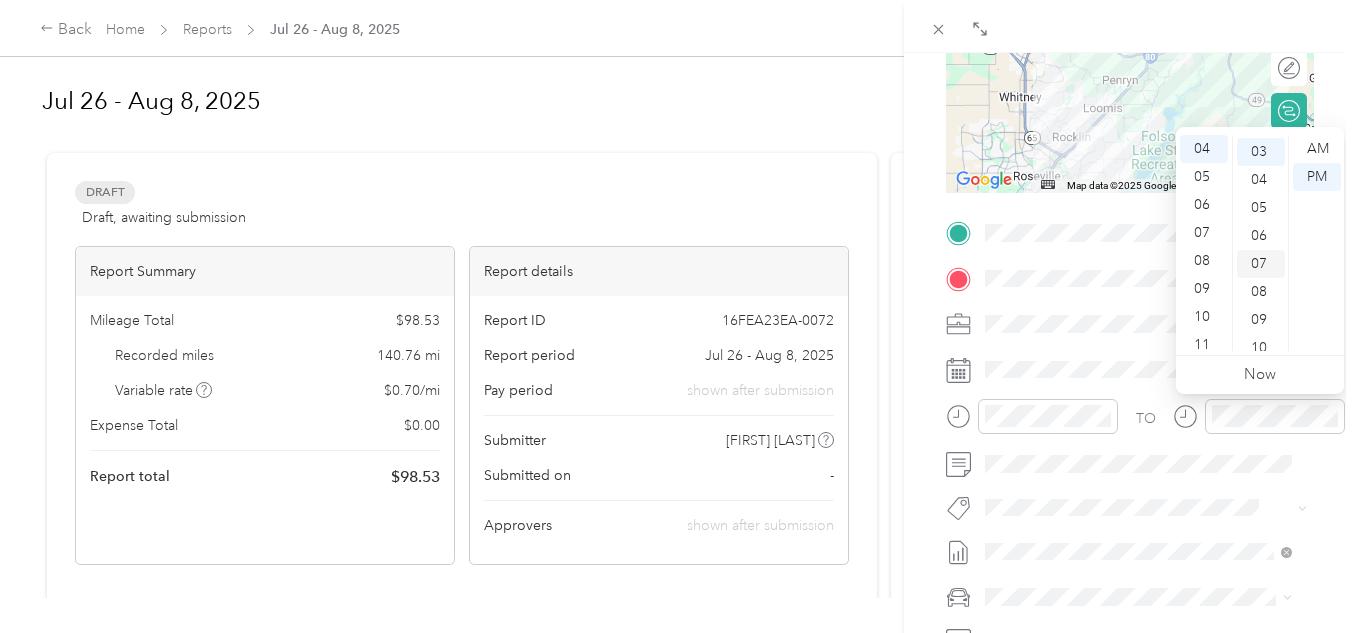 scroll, scrollTop: 84, scrollLeft: 0, axis: vertical 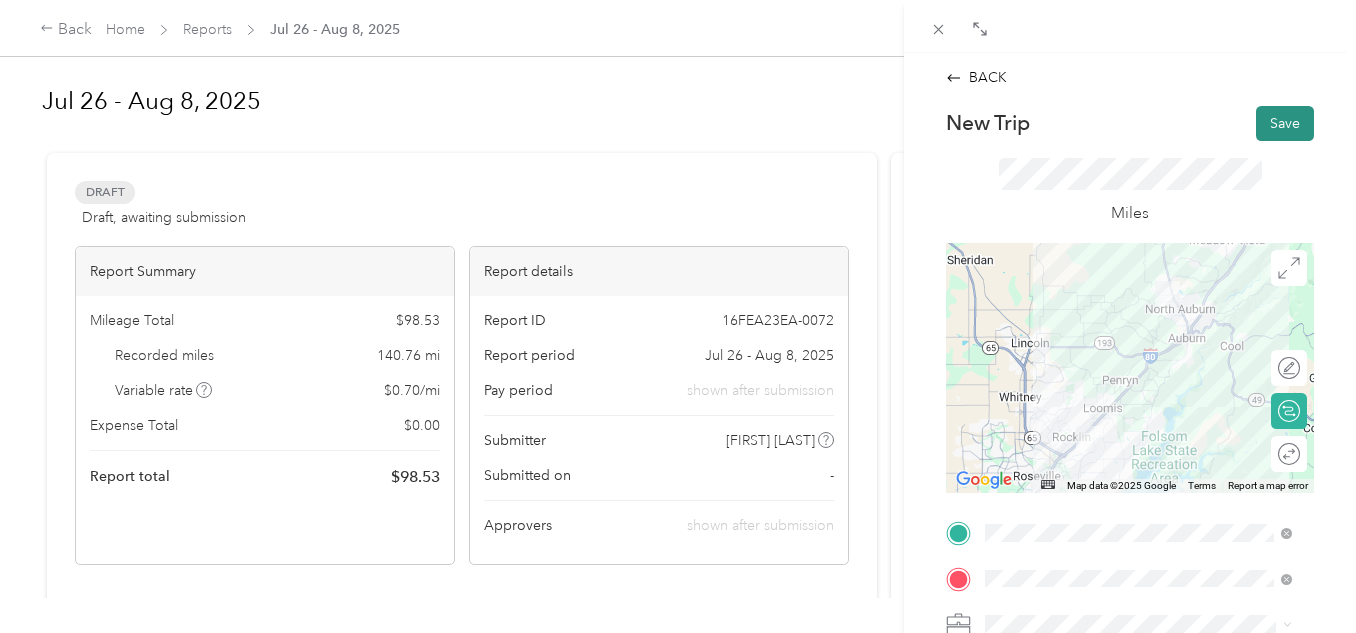 click on "Save" at bounding box center [1285, 123] 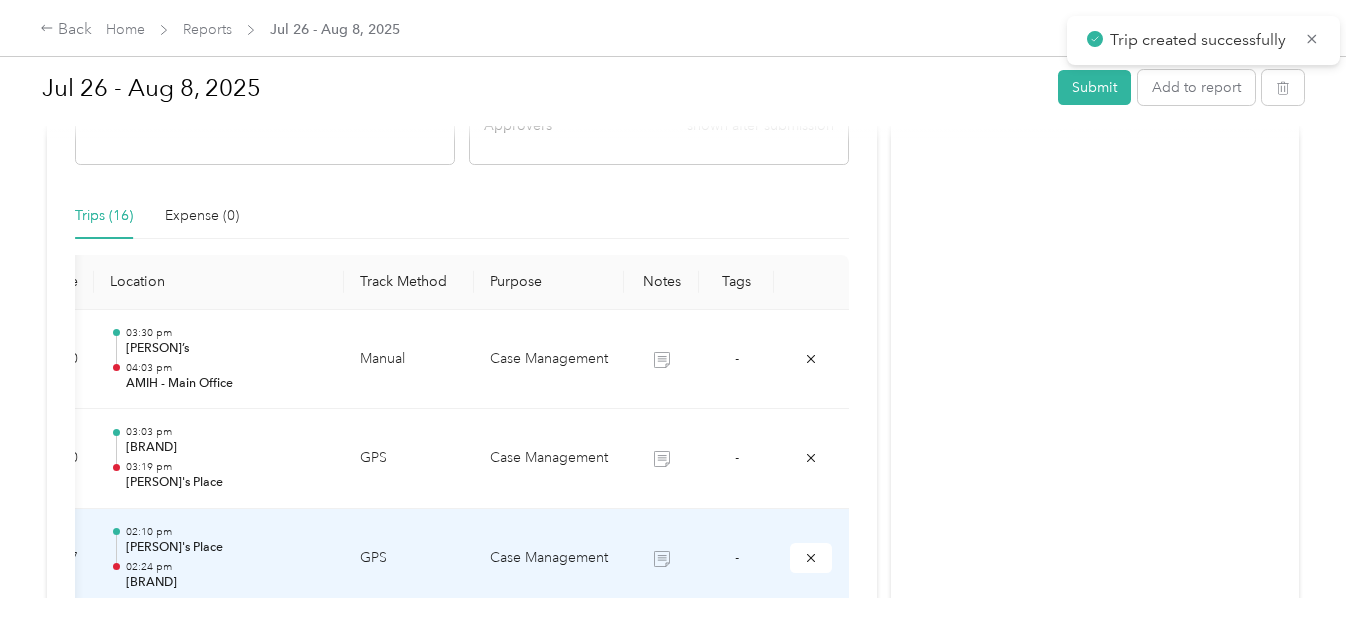 scroll, scrollTop: 500, scrollLeft: 0, axis: vertical 